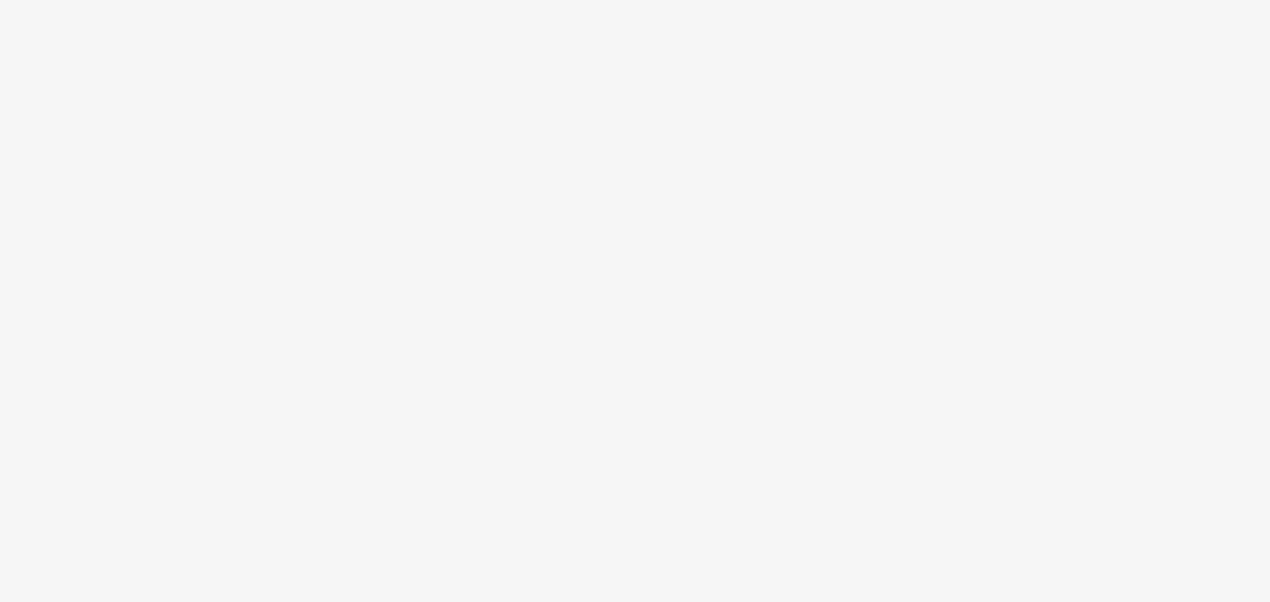 scroll, scrollTop: 0, scrollLeft: 0, axis: both 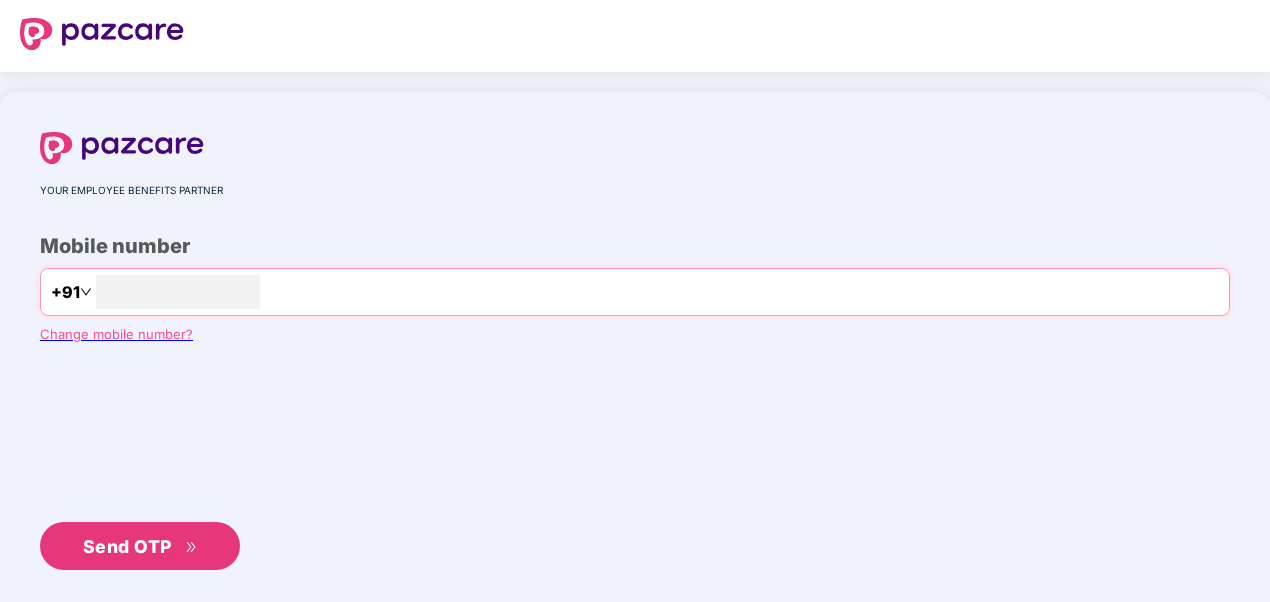 type on "**********" 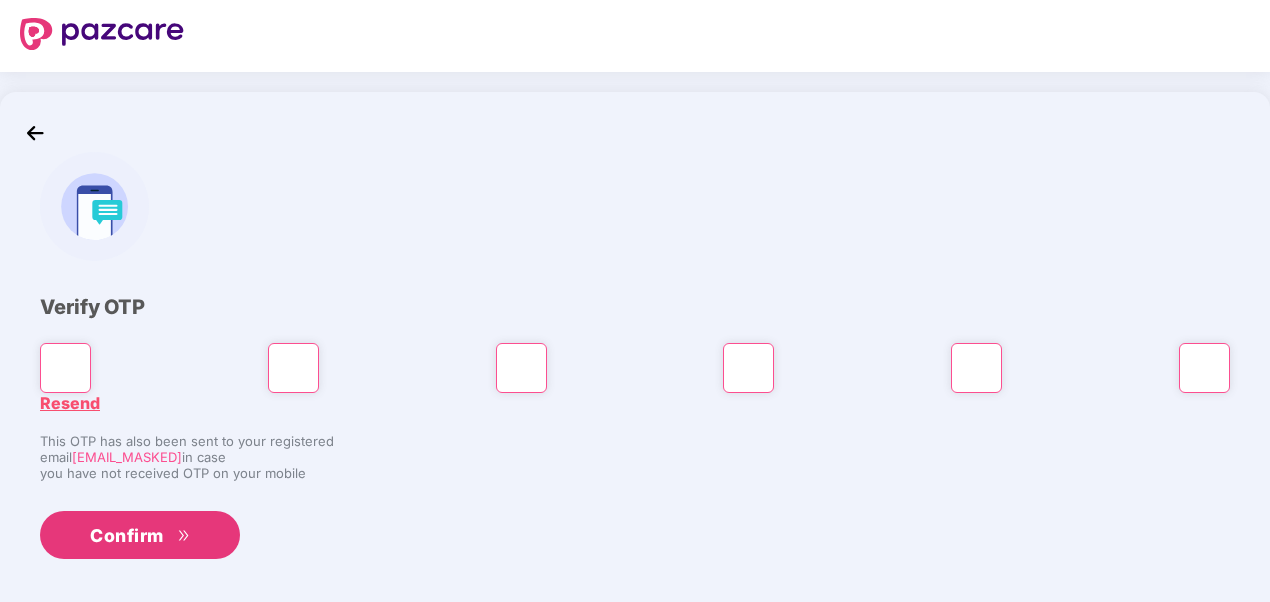 type on "*" 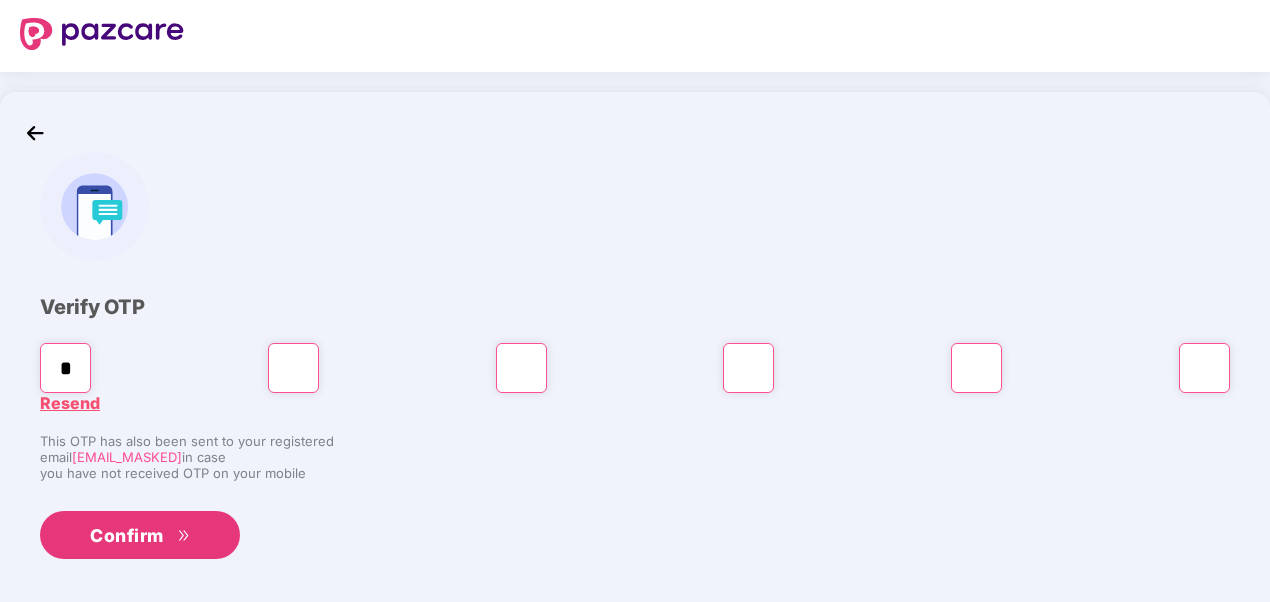 type on "*" 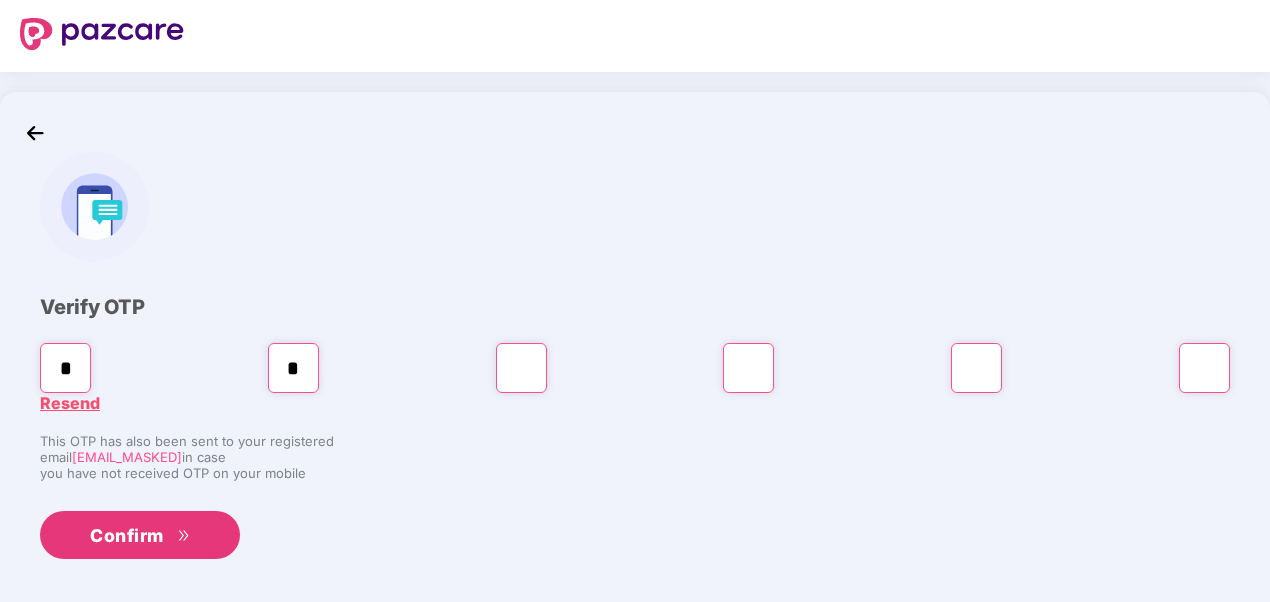 type on "*" 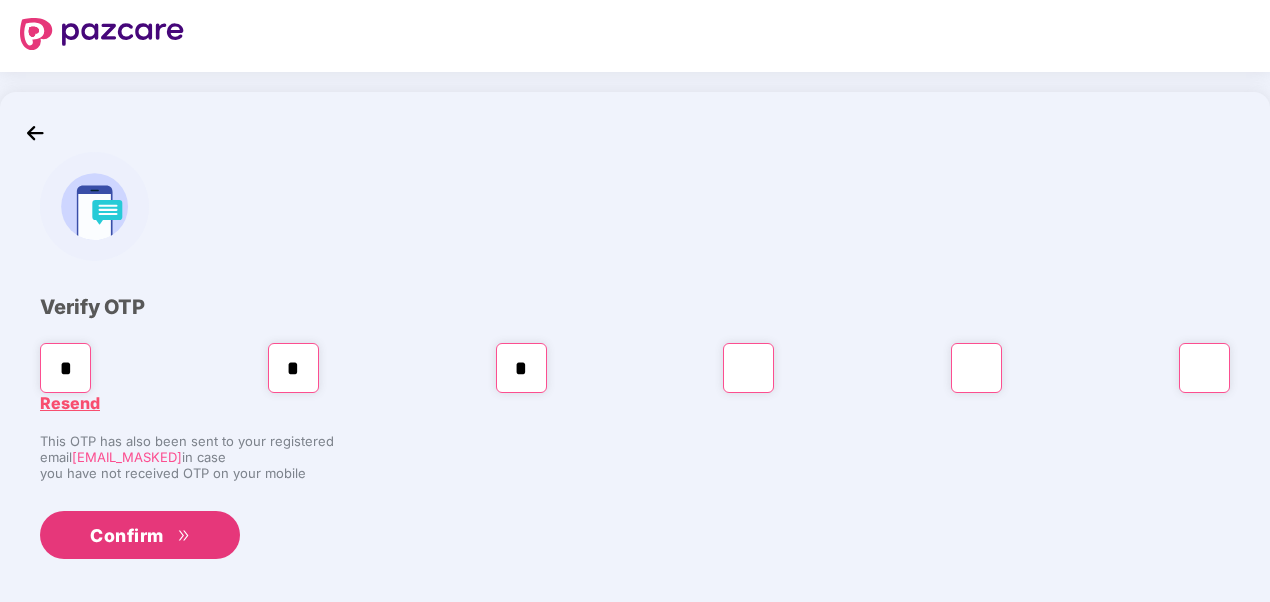 type on "*" 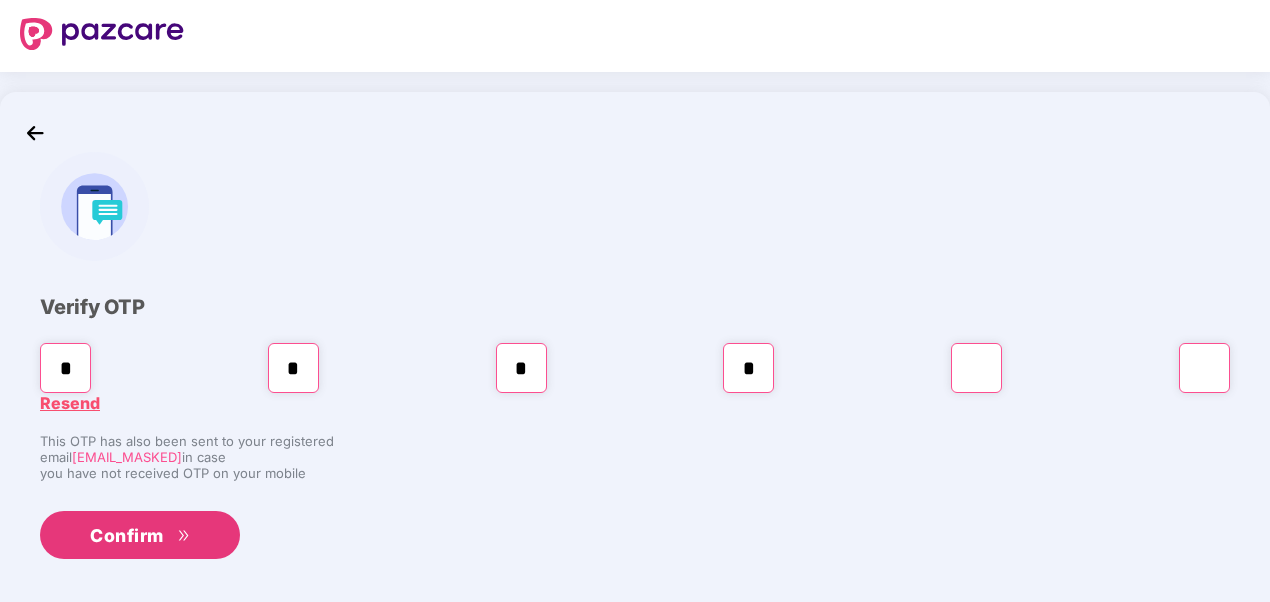 type on "*" 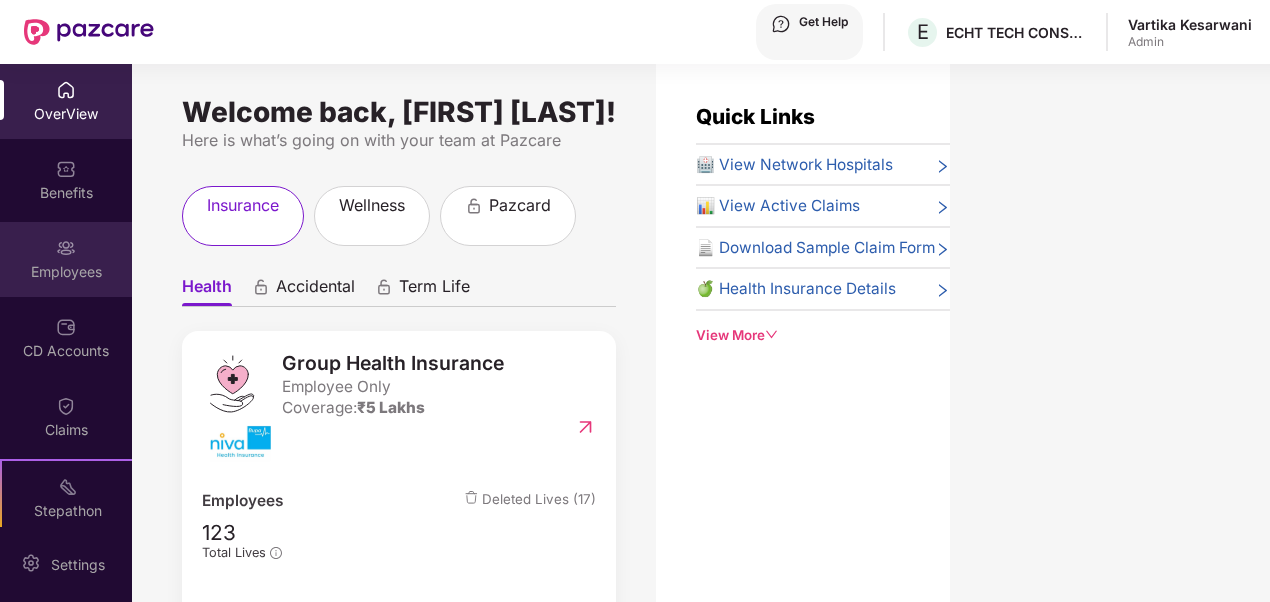 click on "Employees" at bounding box center [66, 114] 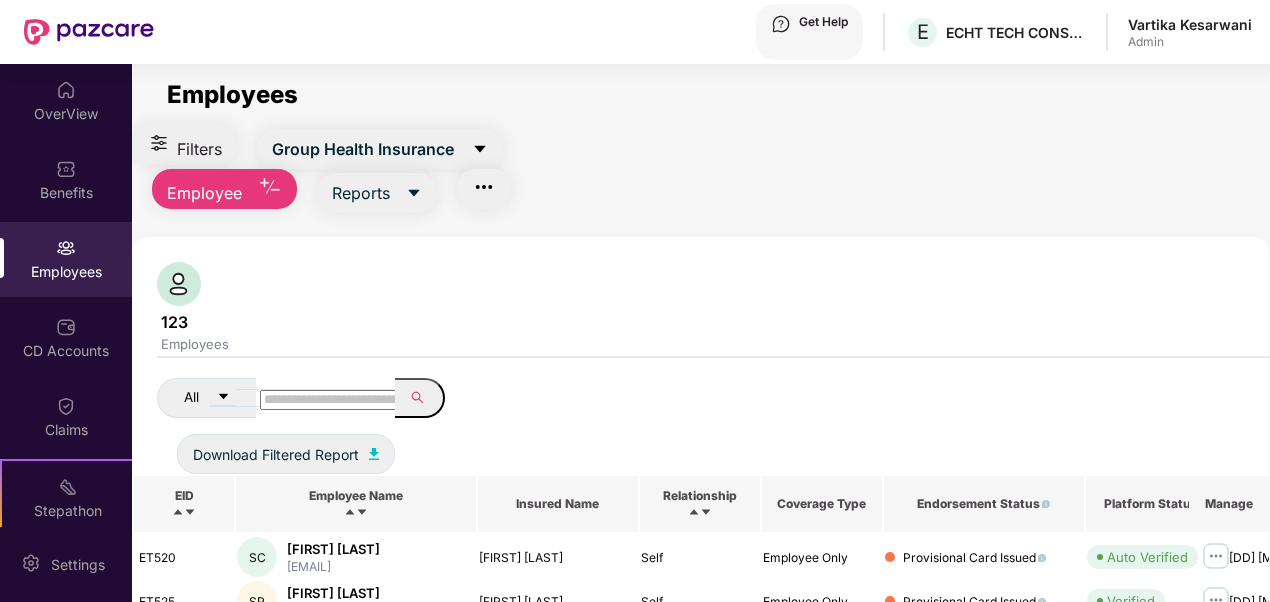 click at bounding box center (331, 400) 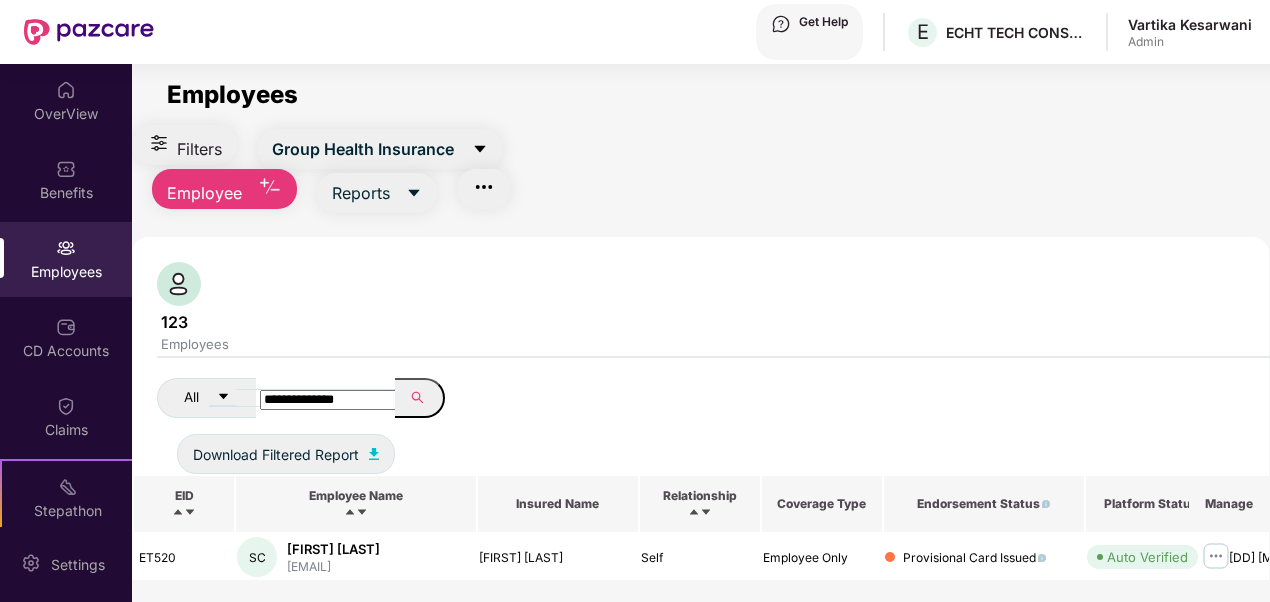 click at bounding box center (408, 398) 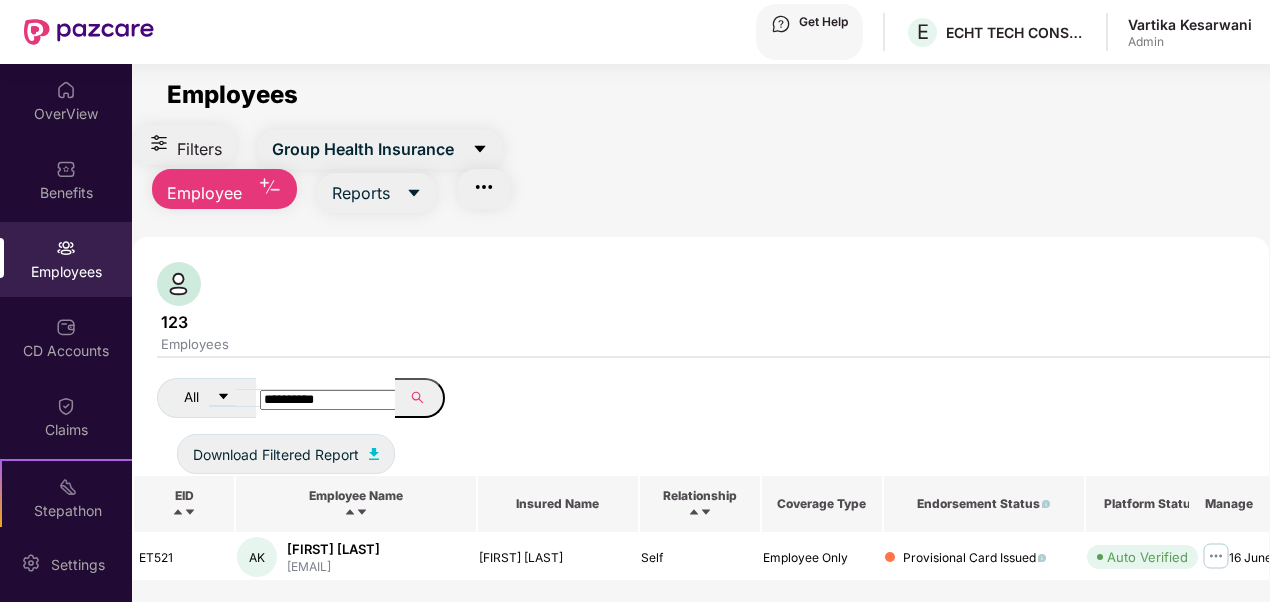 type on "**********" 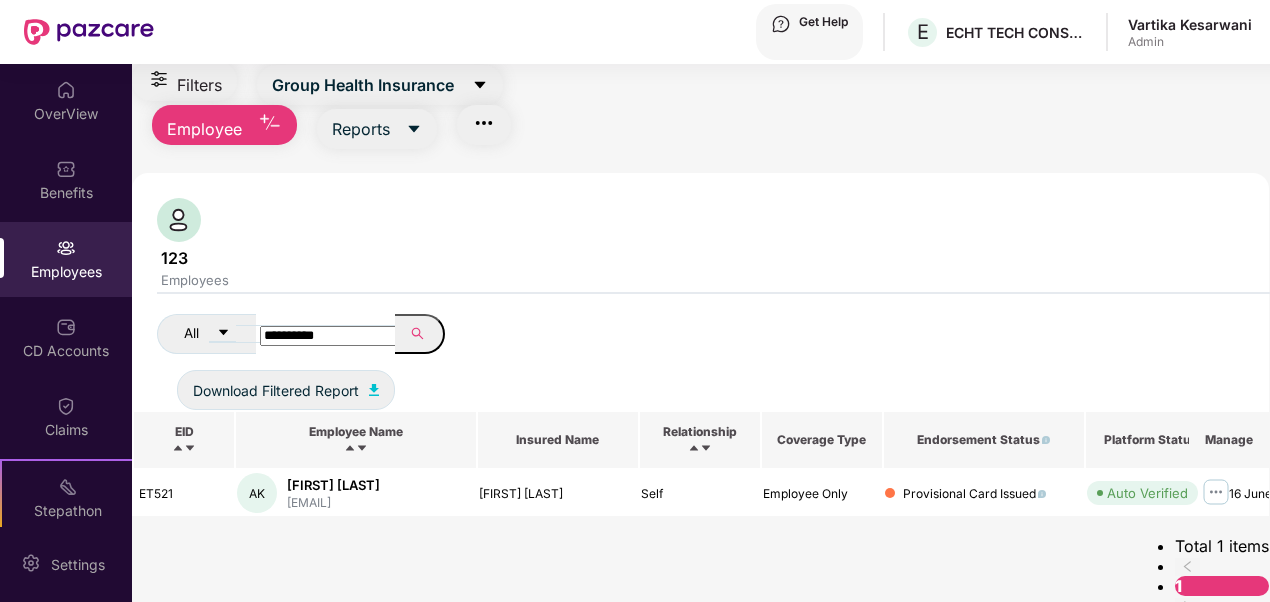scroll, scrollTop: 0, scrollLeft: 0, axis: both 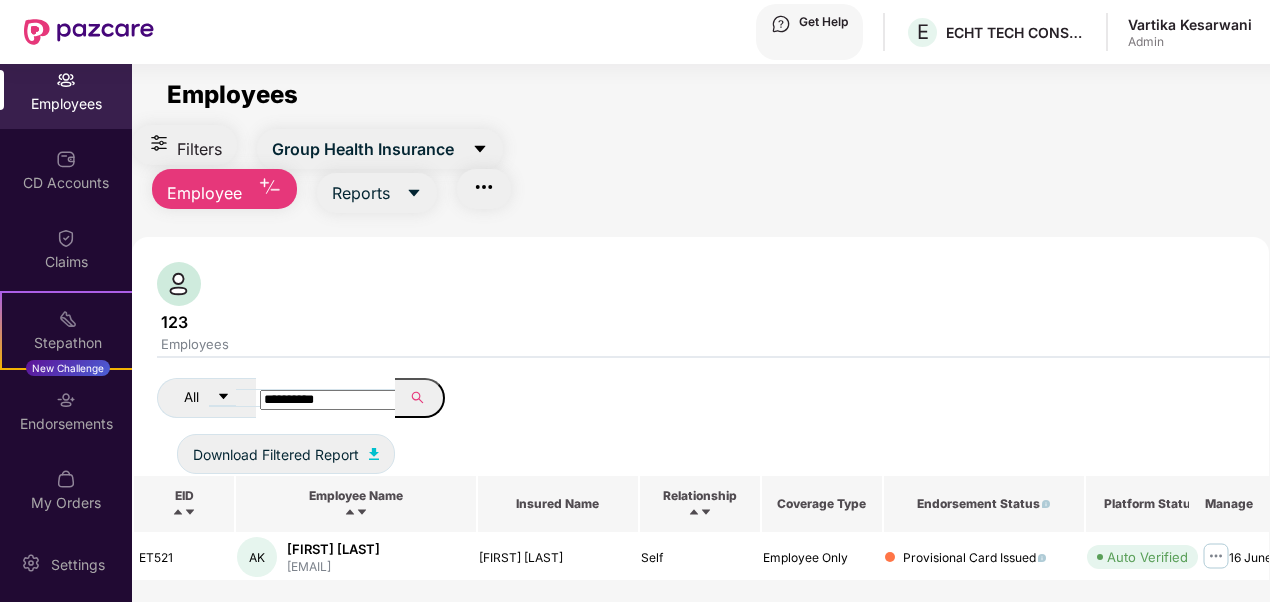 click at bounding box center (484, 187) 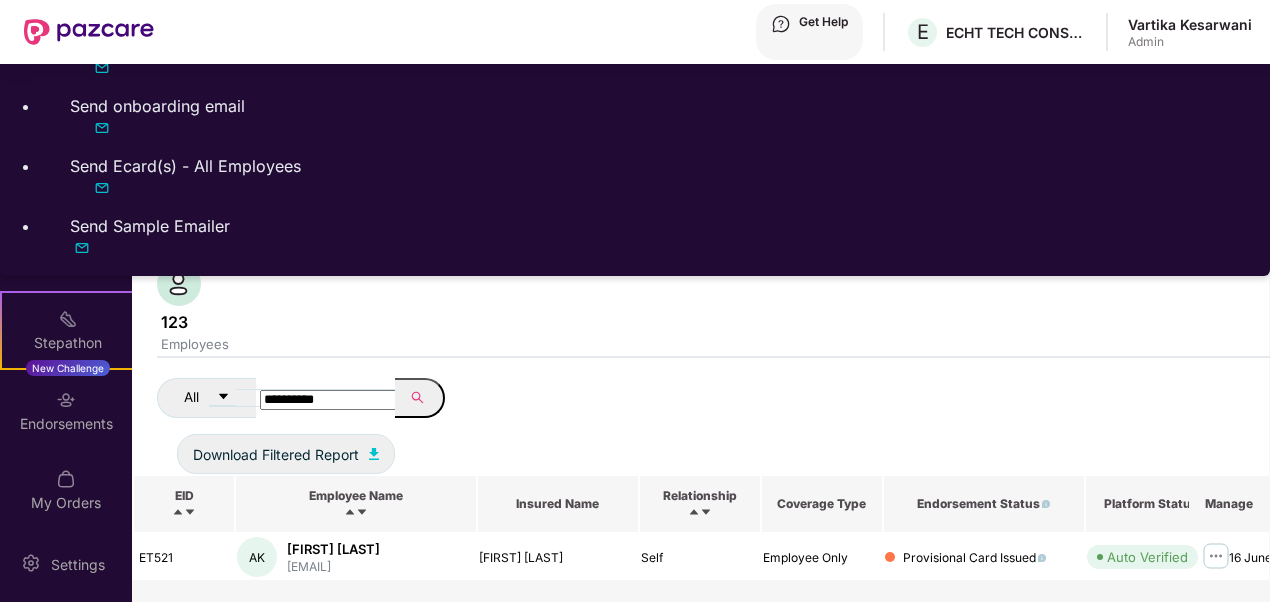 click on "**********" at bounding box center (700, 352) 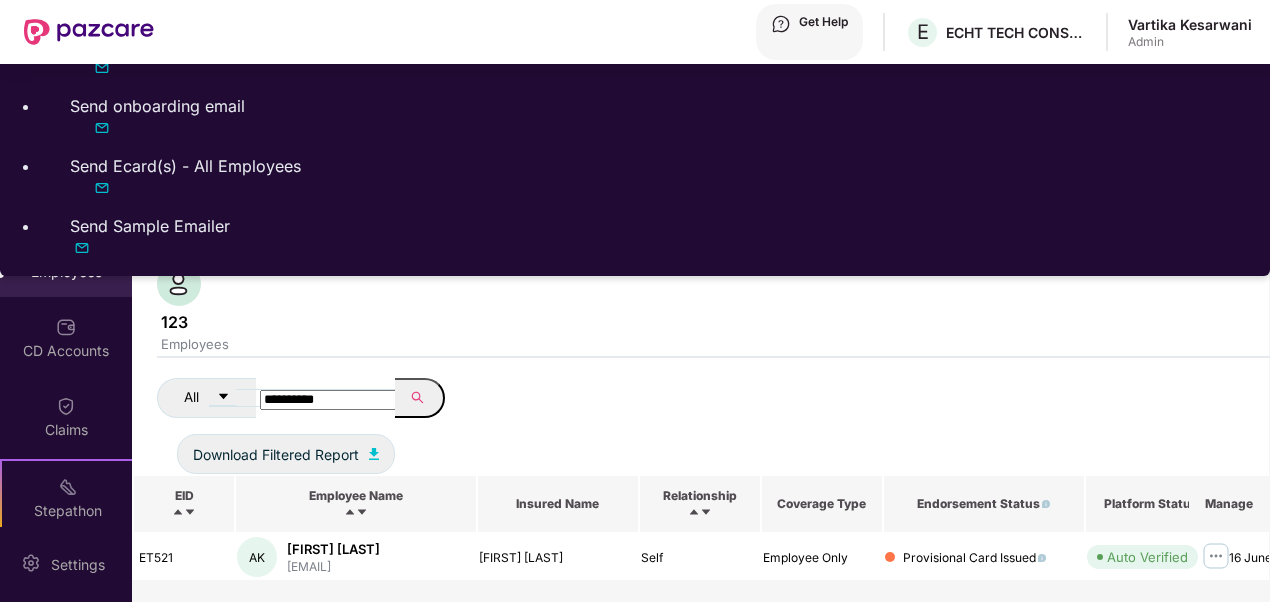 click at bounding box center [66, 90] 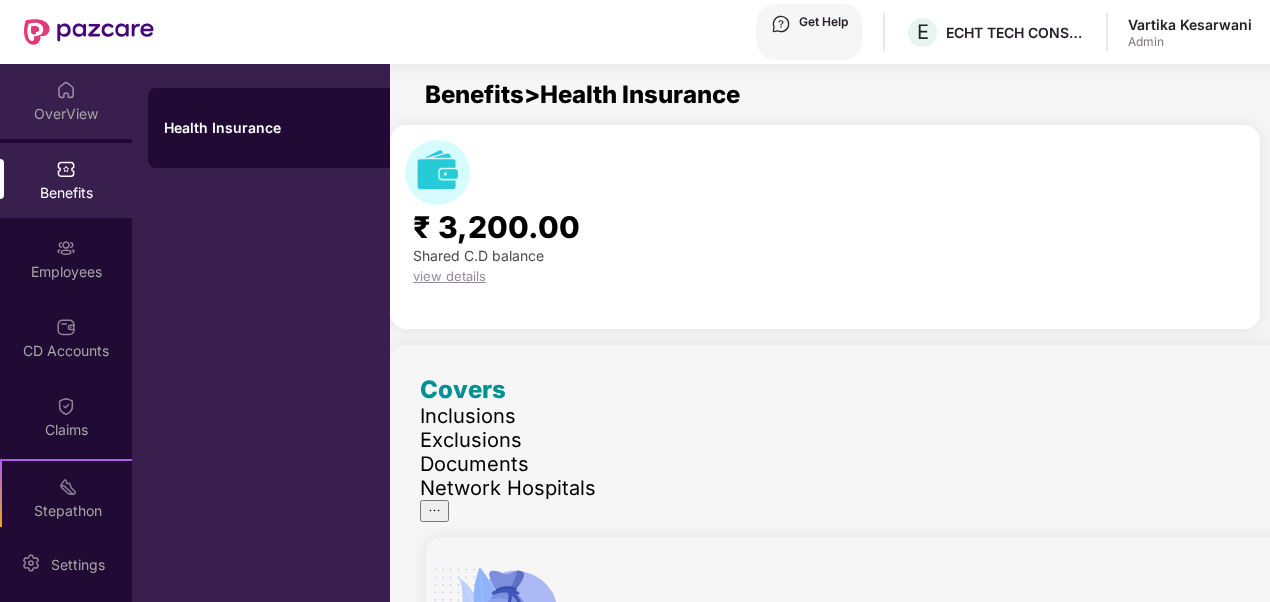 click on "OverView" at bounding box center (66, 114) 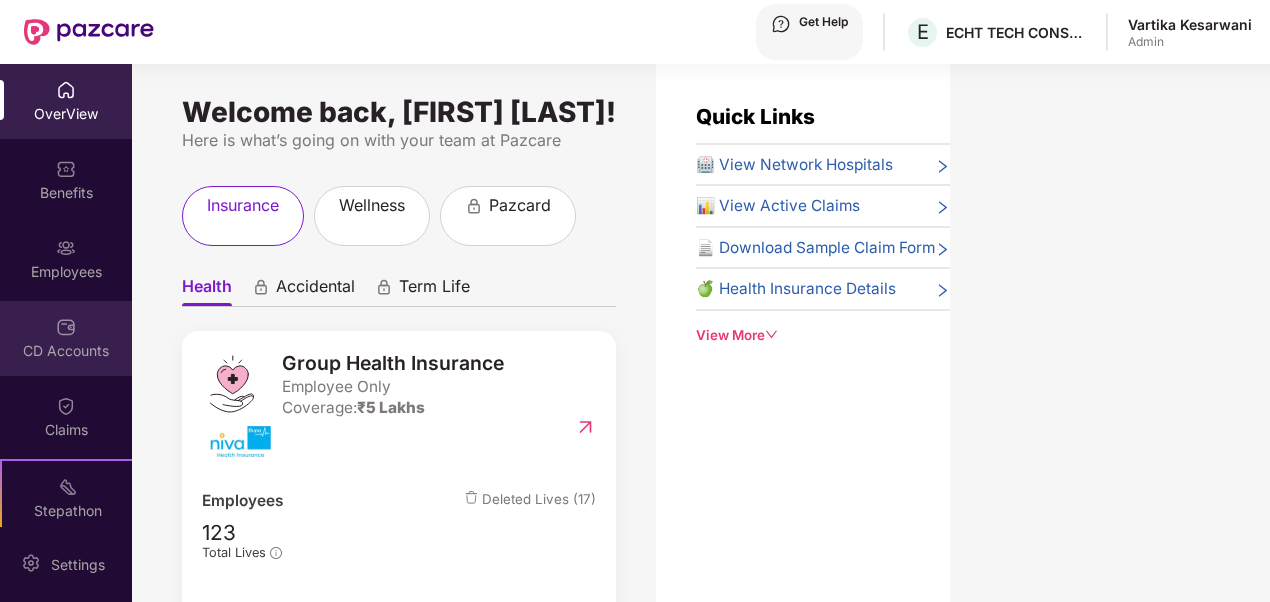 click on "CD Accounts" at bounding box center [66, 114] 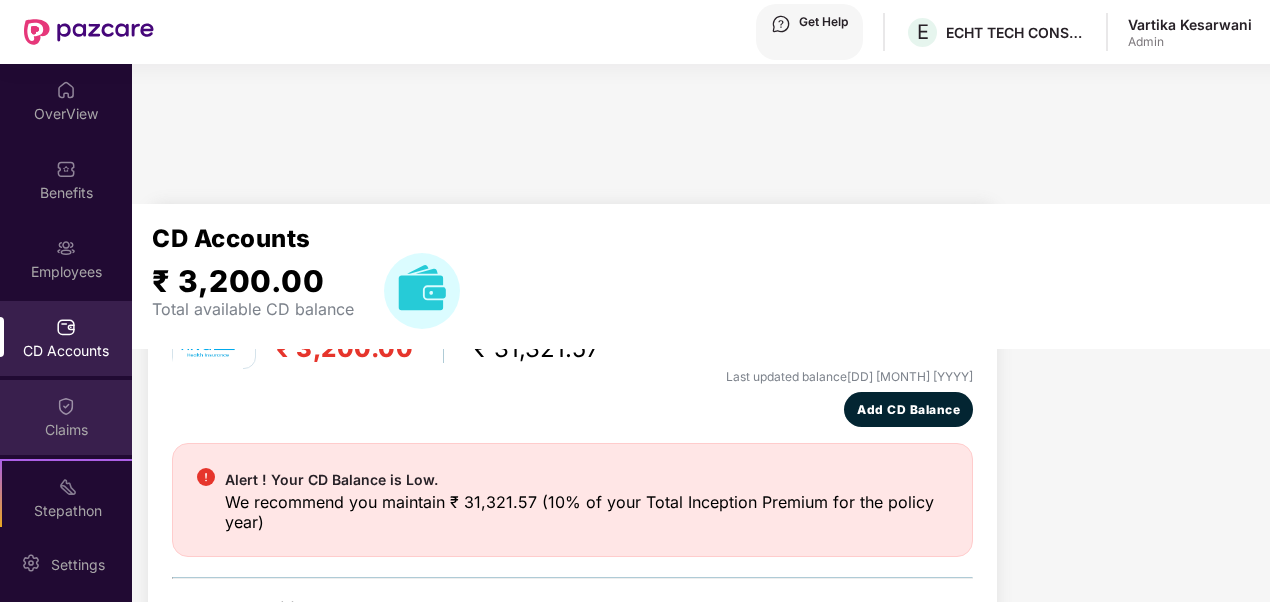 click at bounding box center [66, 90] 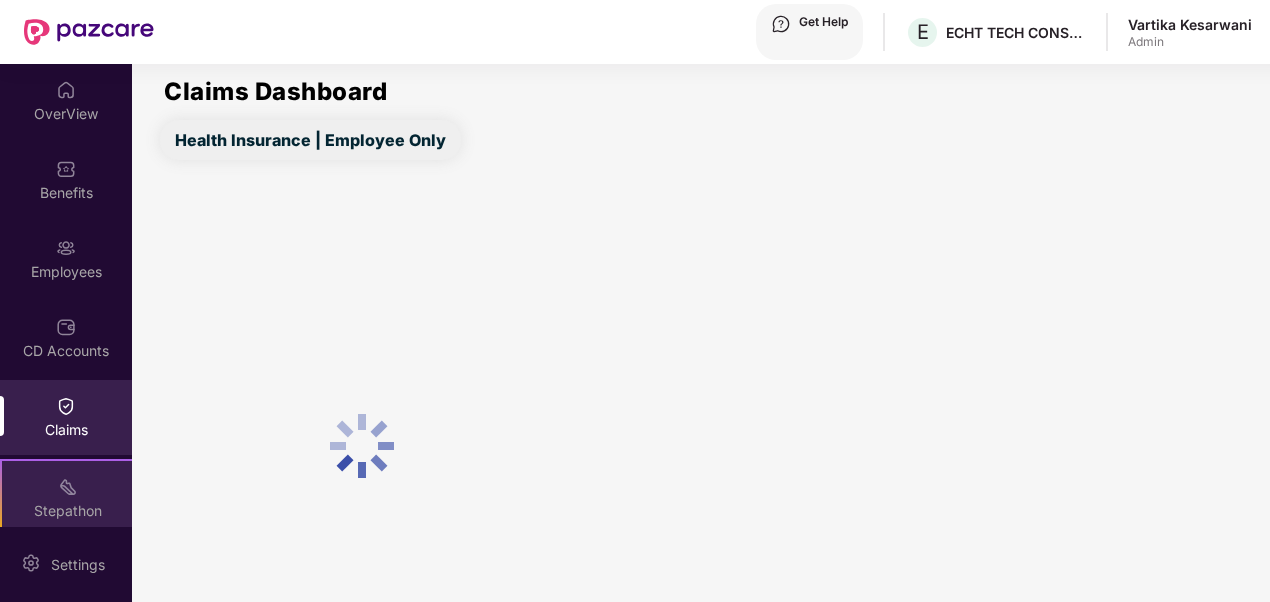 click on "Stepathon" at bounding box center (68, 511) 